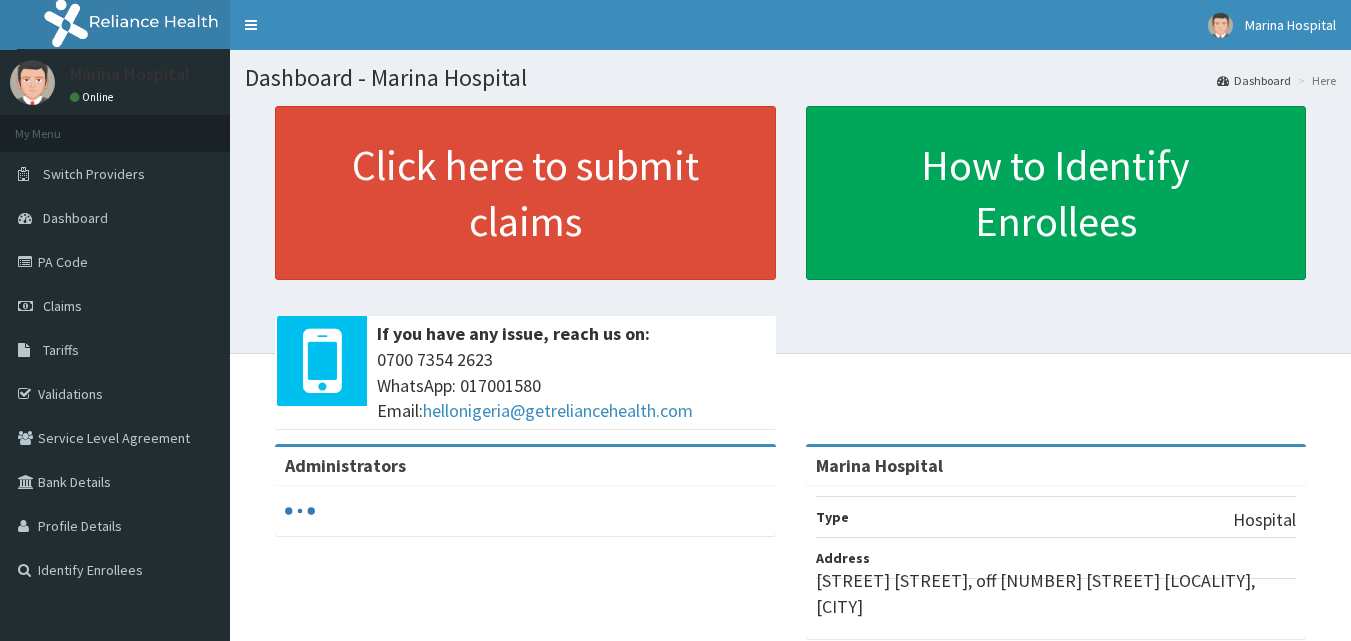 scroll, scrollTop: 0, scrollLeft: 0, axis: both 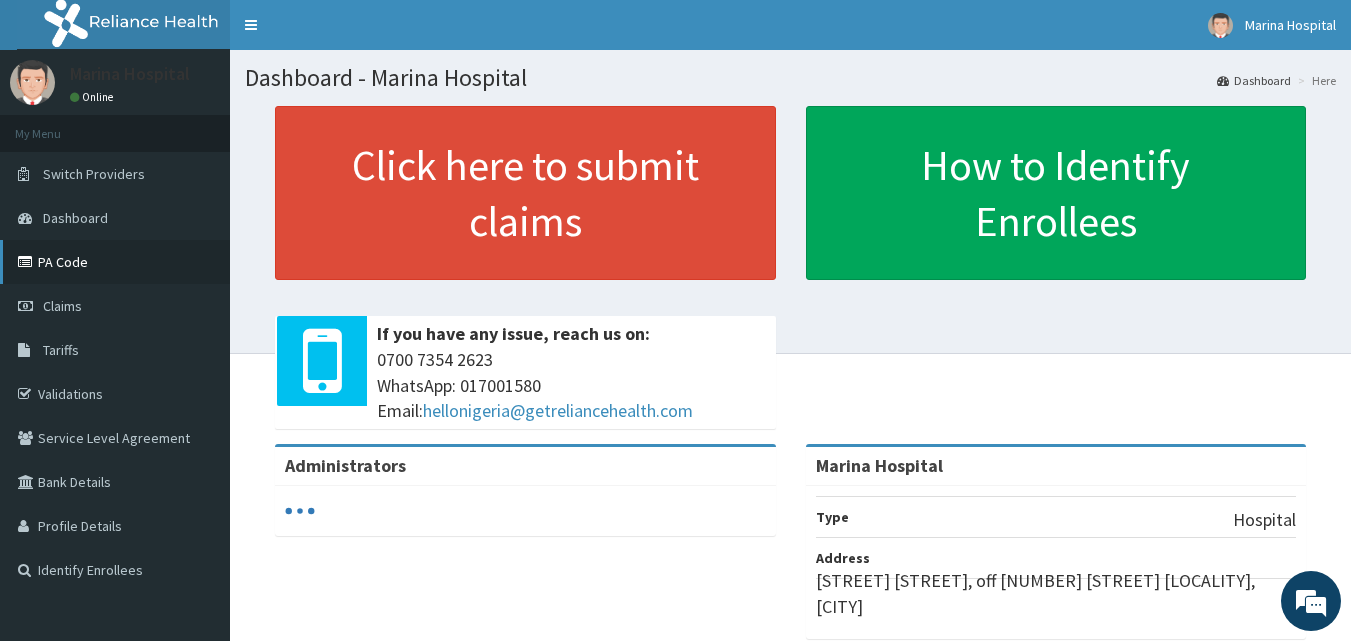 click on "PA Code" at bounding box center [115, 262] 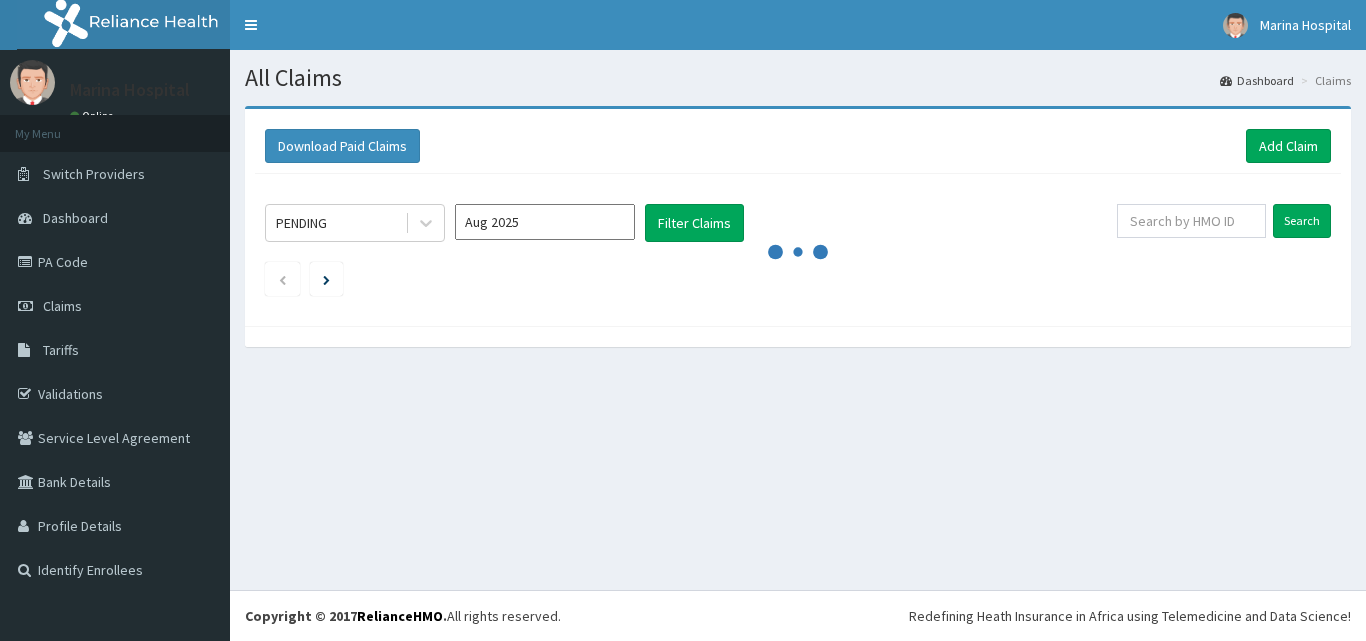 scroll, scrollTop: 0, scrollLeft: 0, axis: both 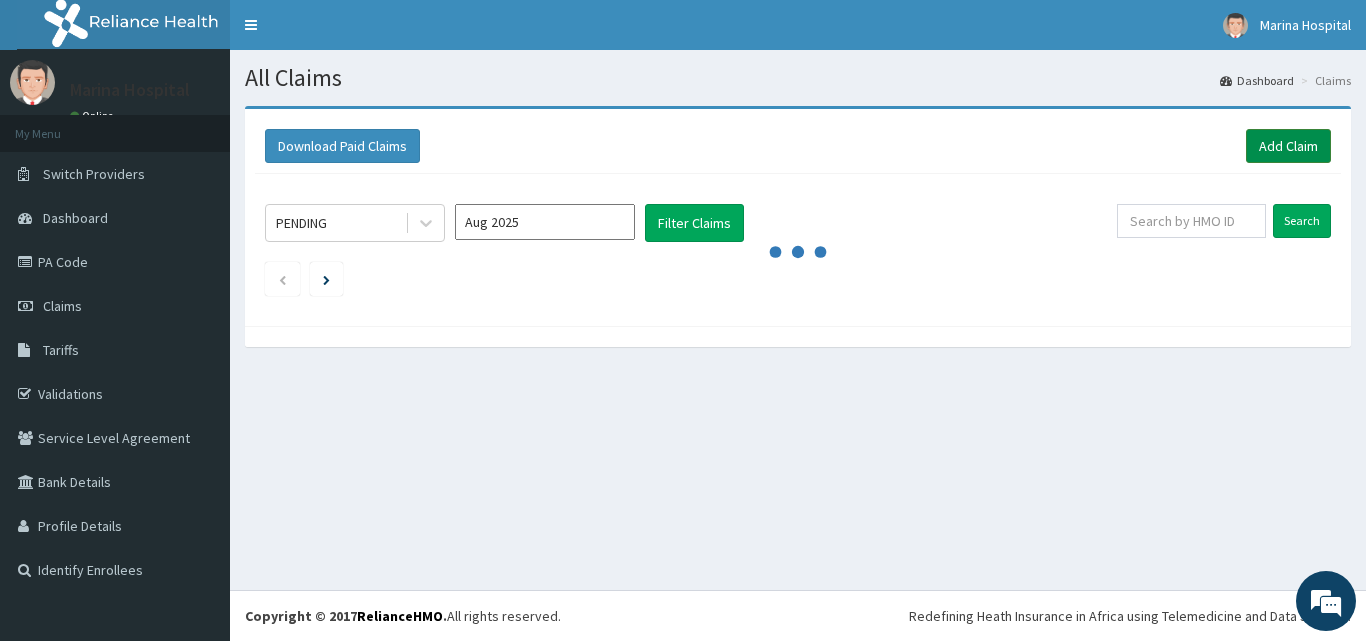click on "Add Claim" at bounding box center (1288, 146) 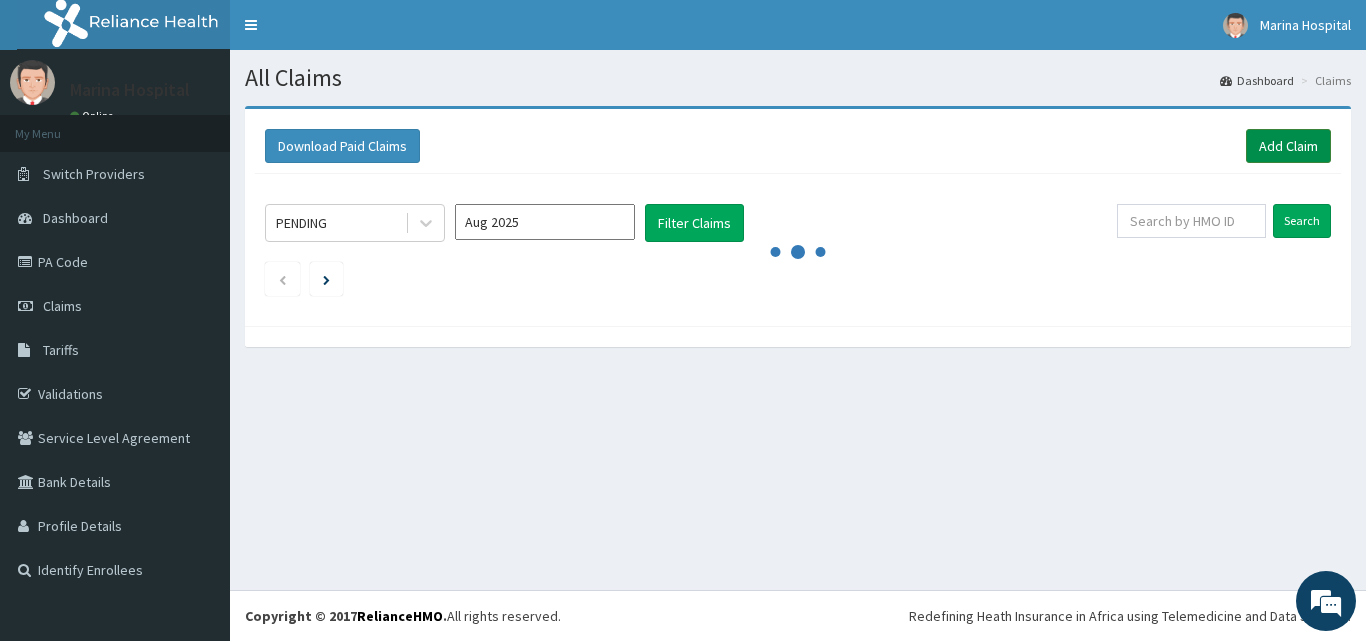 click on "Add Claim" at bounding box center (1288, 146) 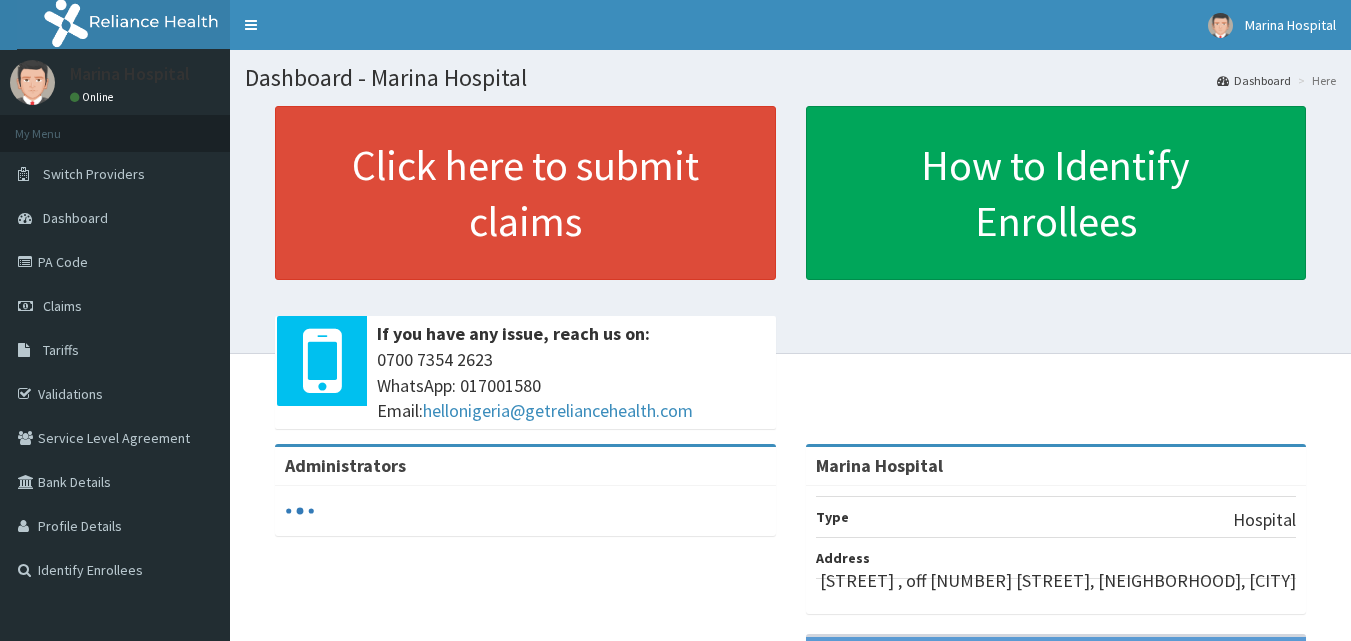 scroll, scrollTop: 0, scrollLeft: 0, axis: both 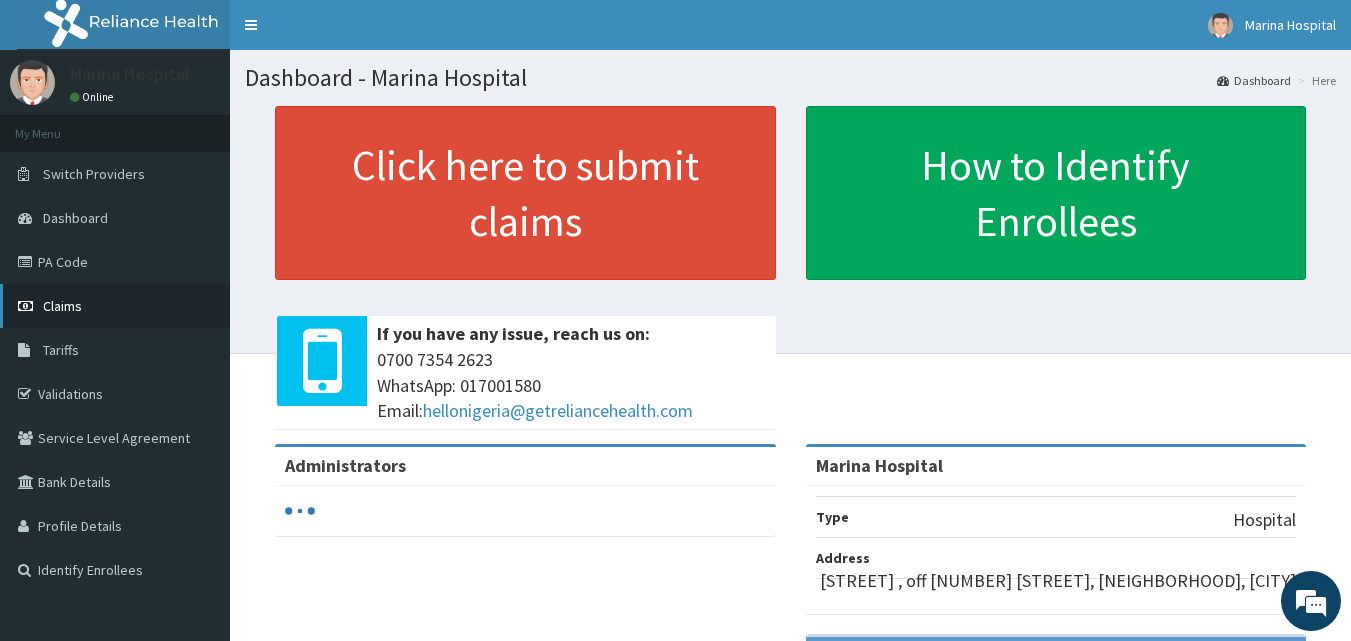 click on "Claims" at bounding box center [62, 306] 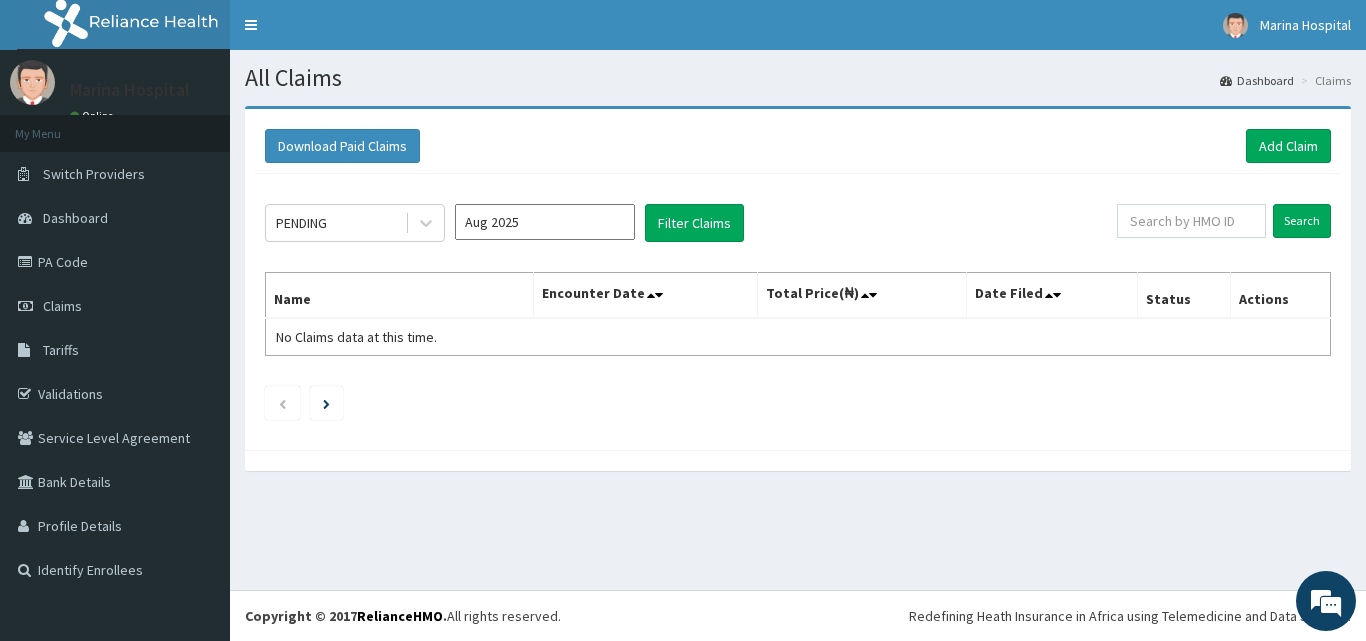 scroll, scrollTop: 0, scrollLeft: 0, axis: both 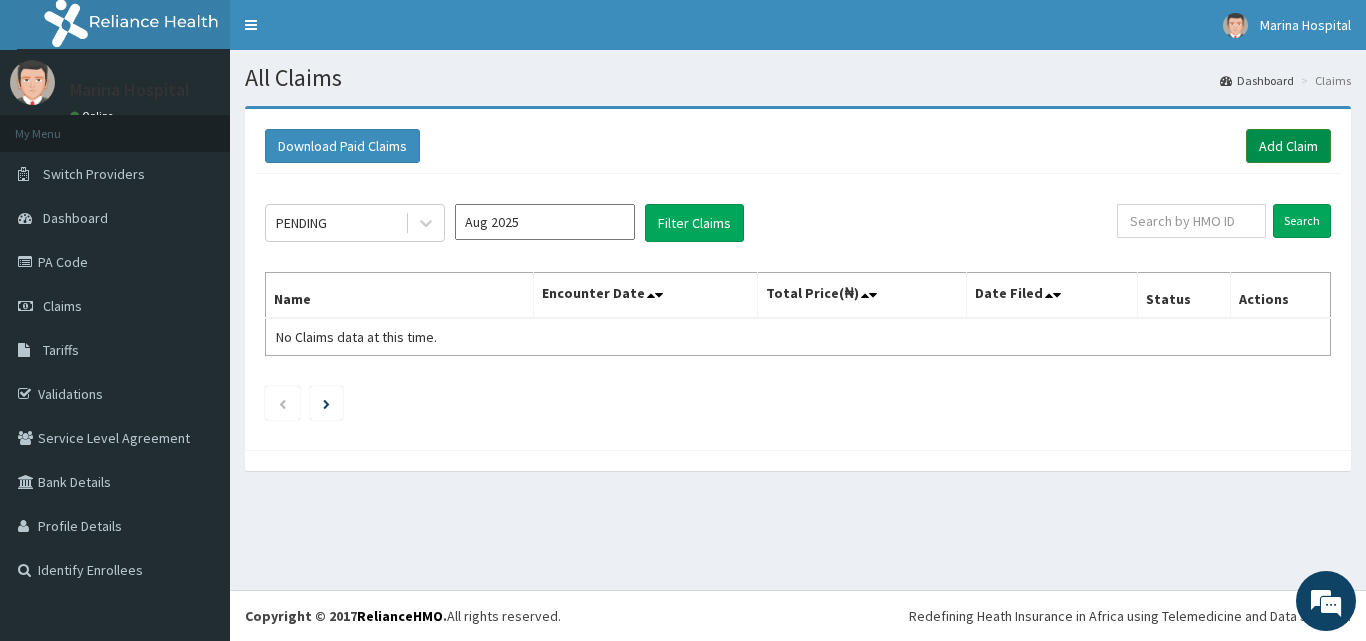 click on "Add Claim" at bounding box center [1288, 146] 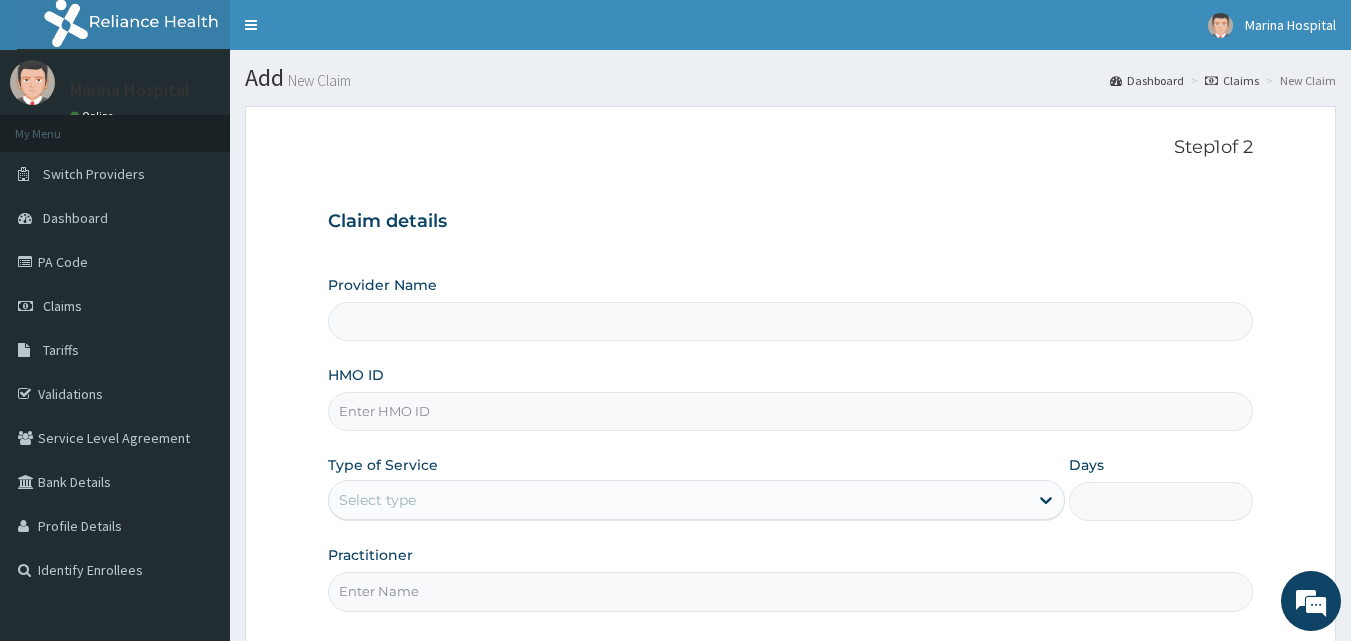 scroll, scrollTop: 0, scrollLeft: 0, axis: both 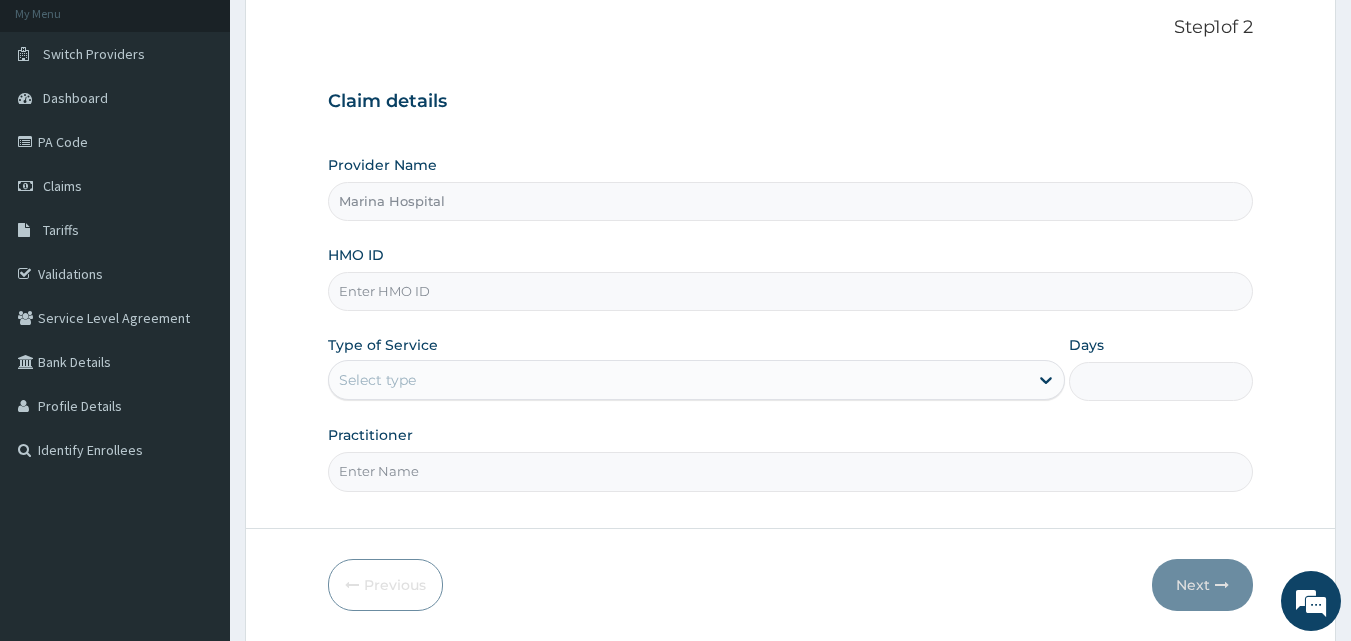 click on "HMO ID" at bounding box center (791, 291) 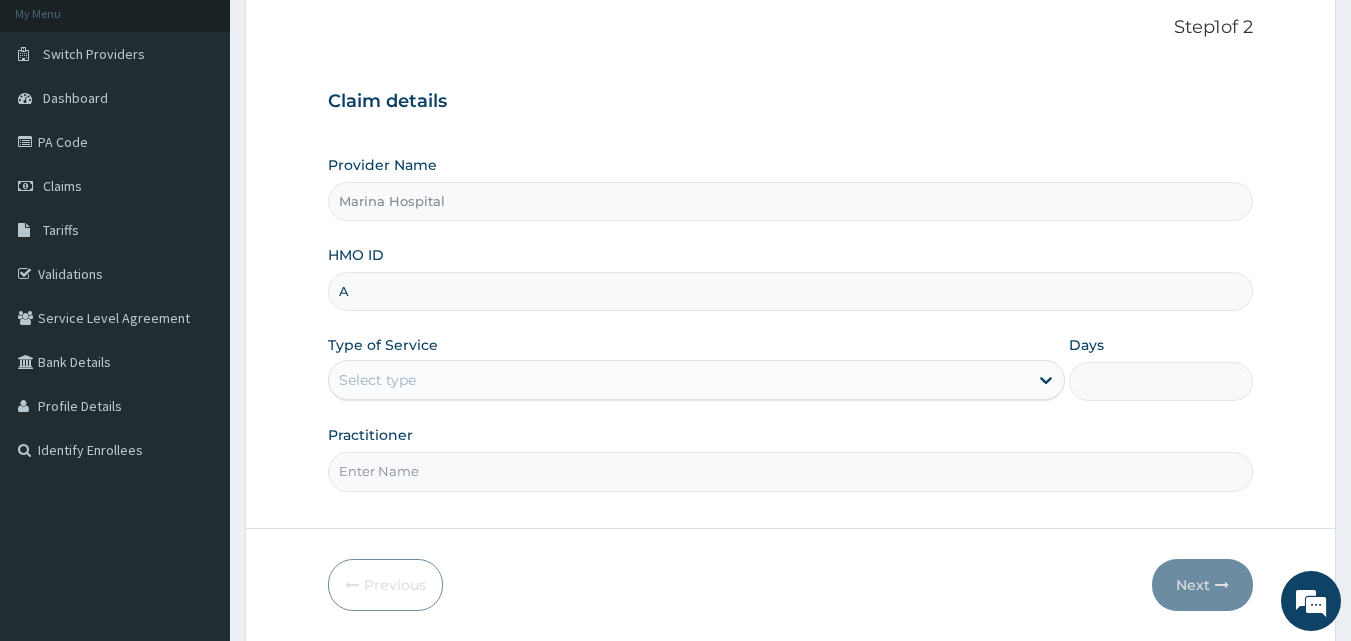 scroll, scrollTop: 0, scrollLeft: 0, axis: both 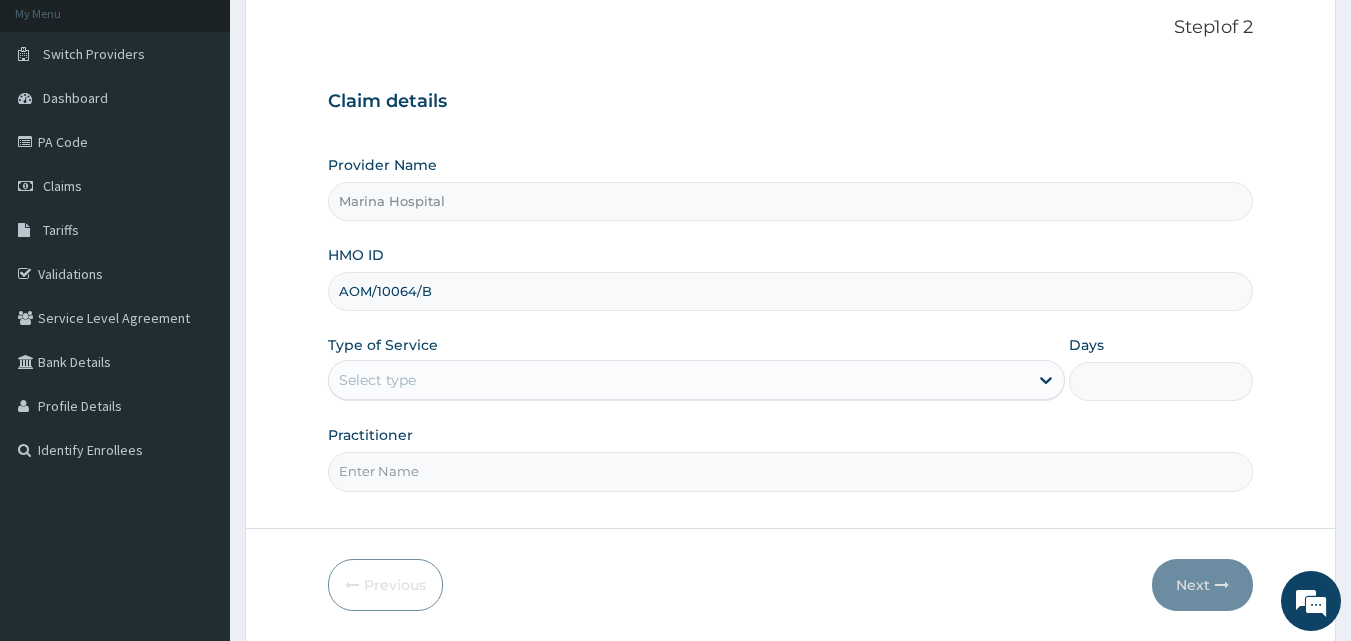 type on "AOM/10064/B" 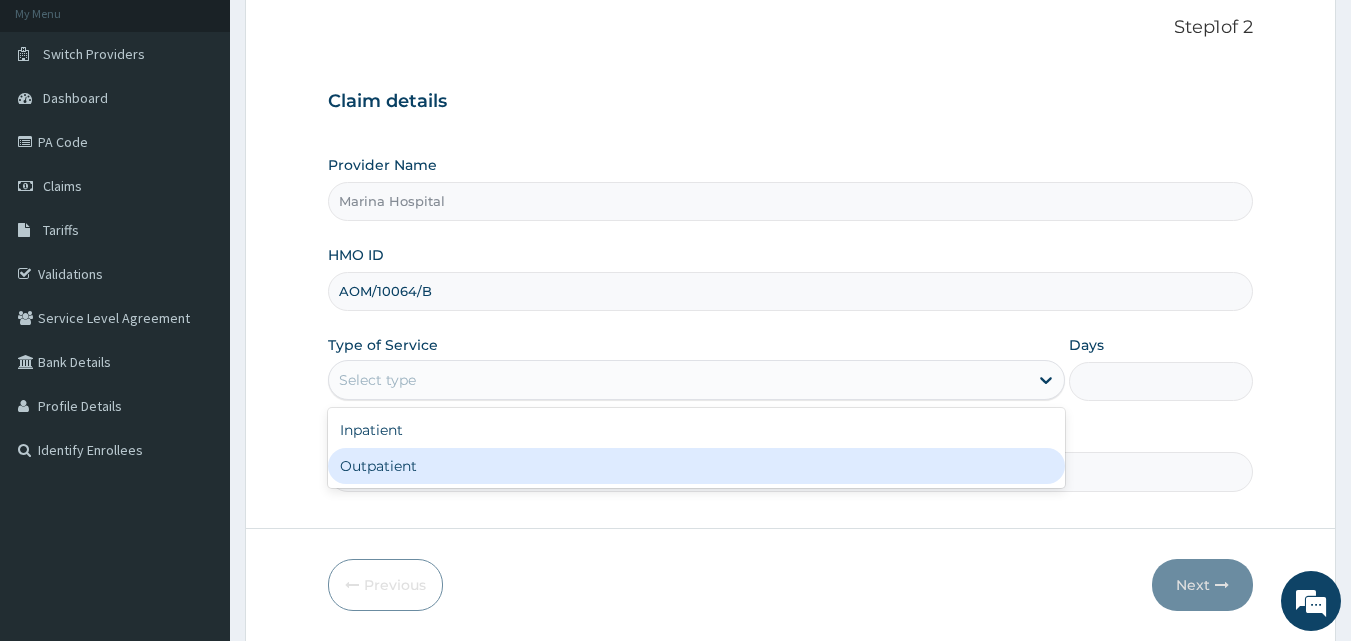 click on "Outpatient" at bounding box center (696, 466) 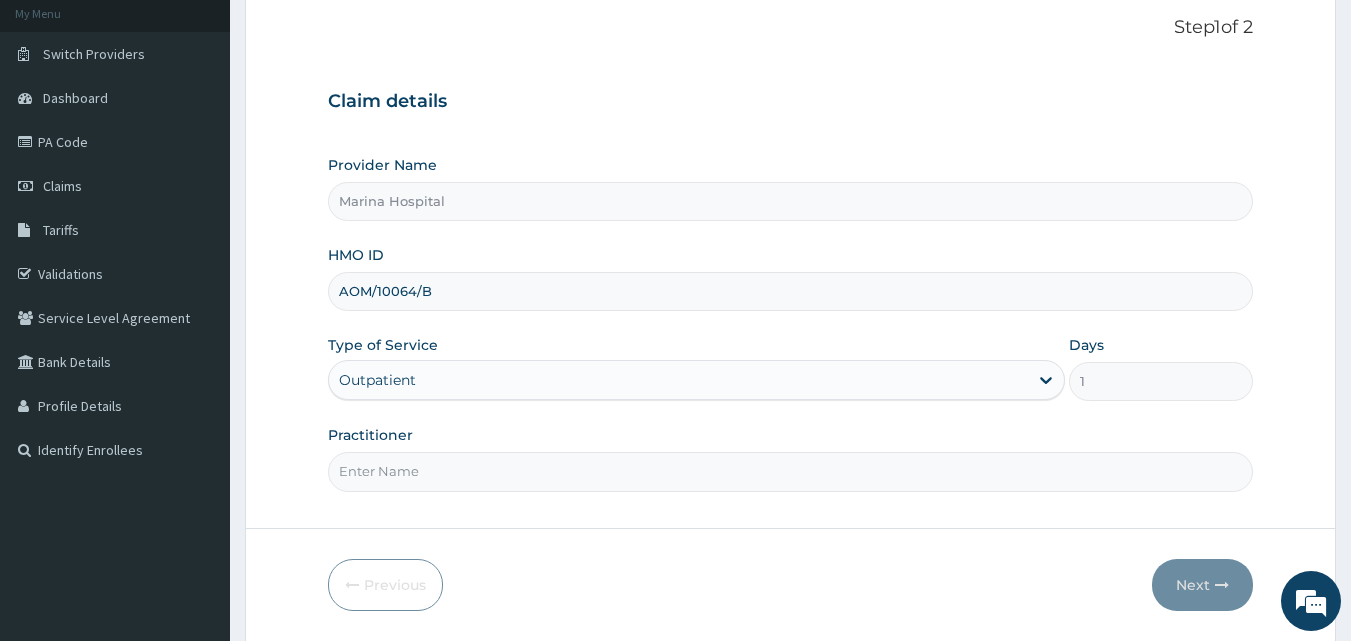 click on "Practitioner" at bounding box center (791, 471) 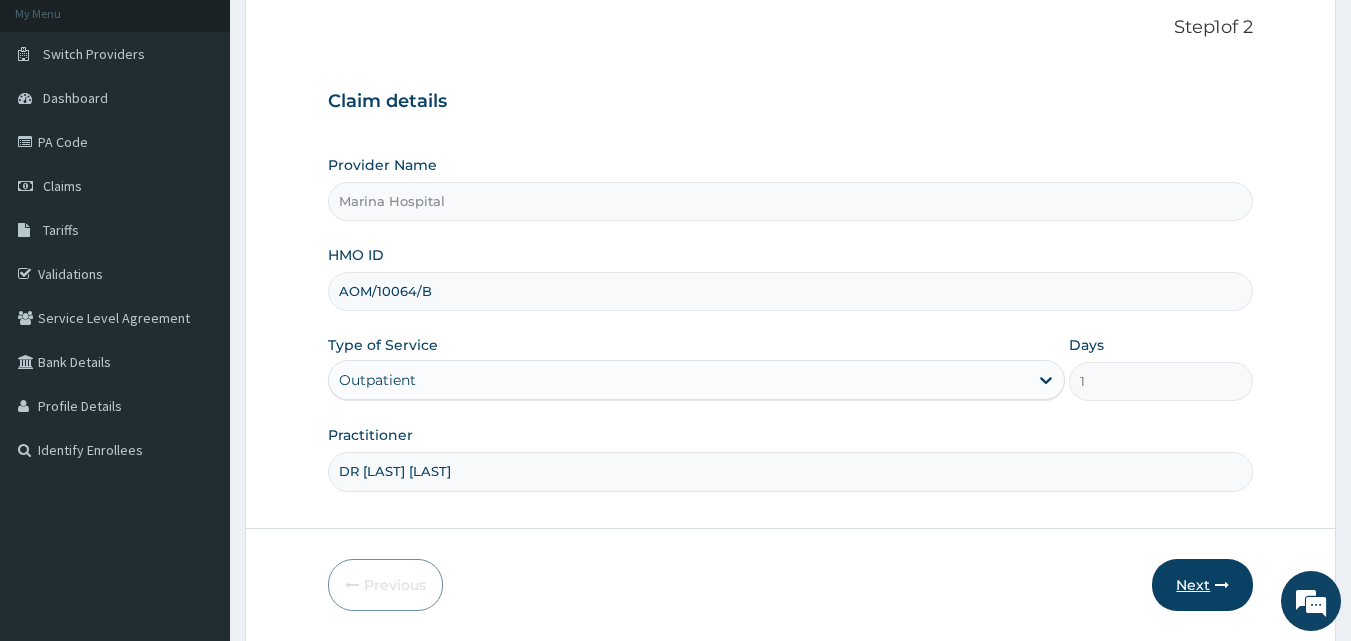 type on "DR KEN IZU" 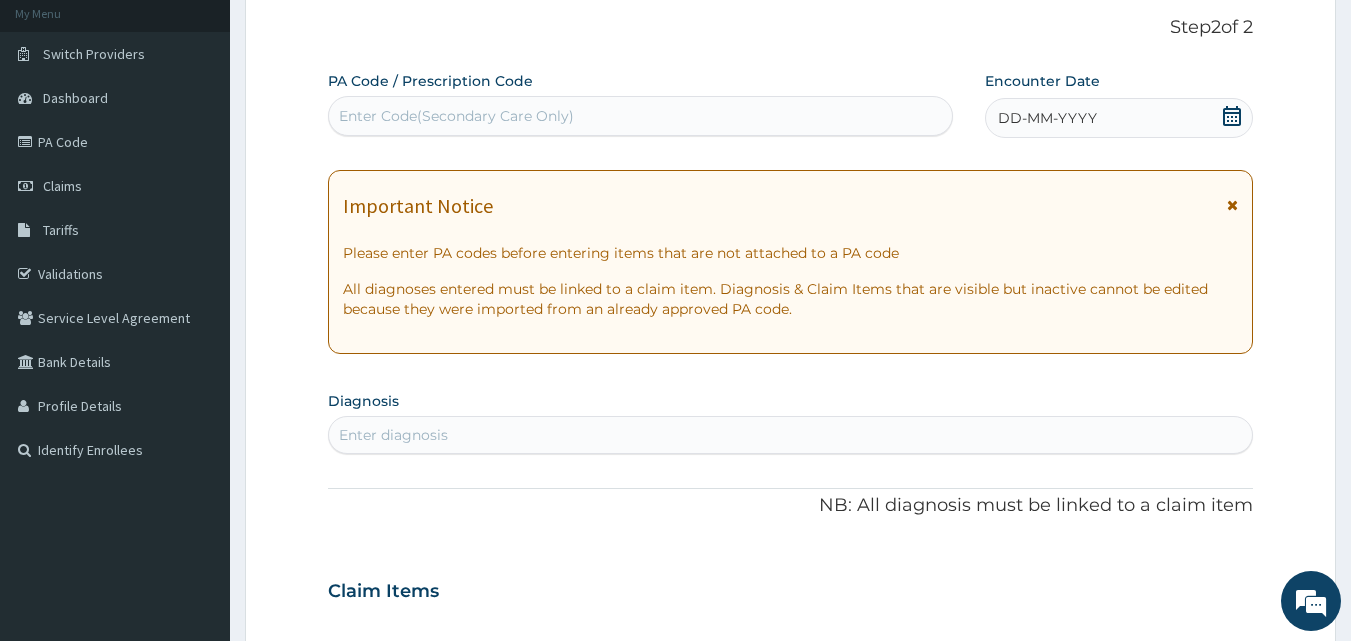 click on "Enter Code(Secondary Care Only)" at bounding box center [641, 116] 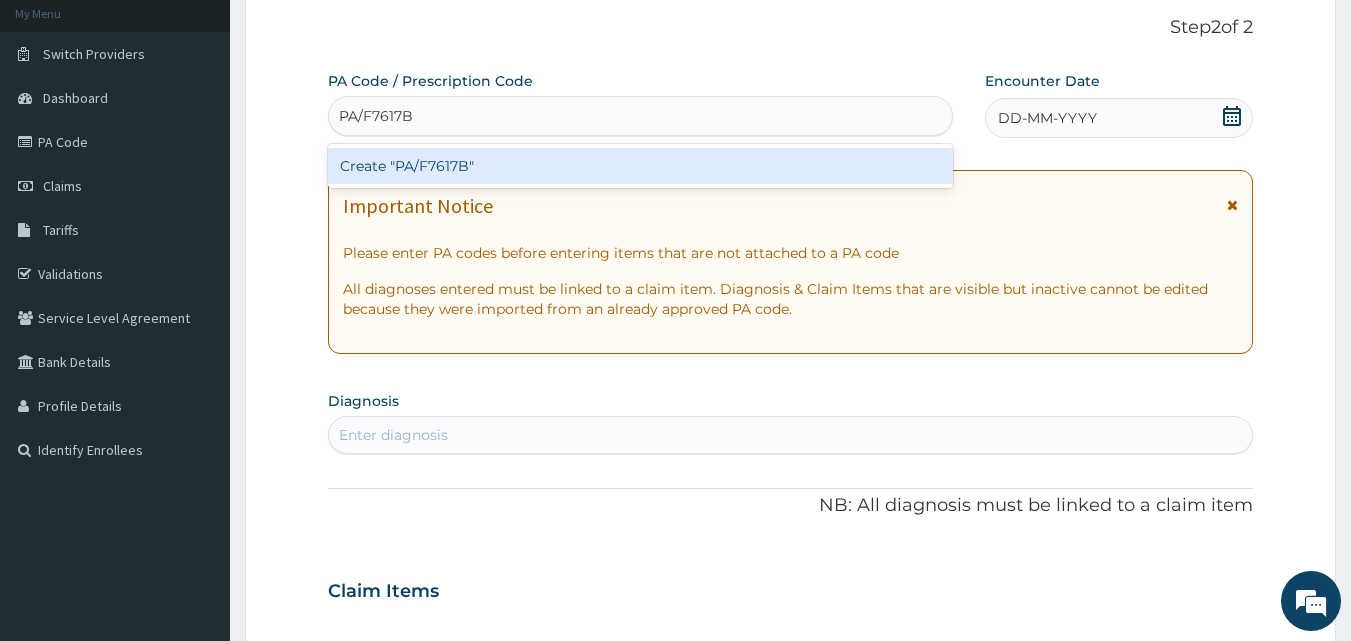 click on "Create "PA/F7617B"" at bounding box center (641, 166) 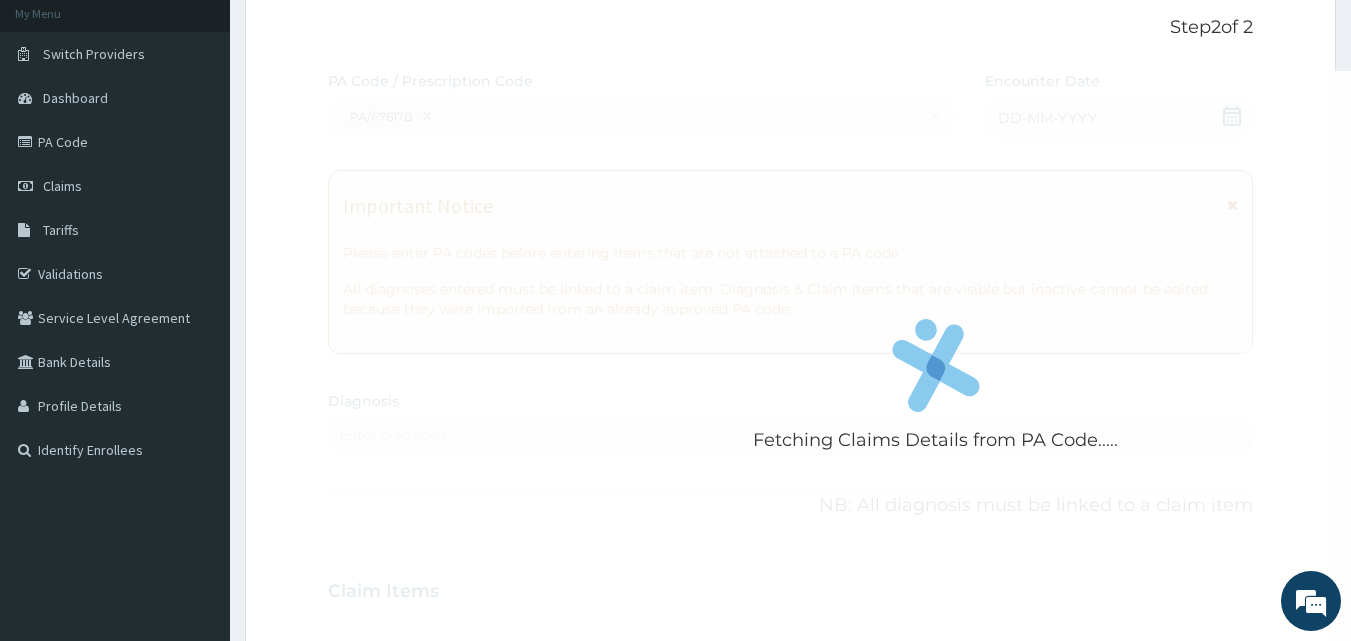 drag, startPoint x: 570, startPoint y: 173, endPoint x: 645, endPoint y: 248, distance: 106.06602 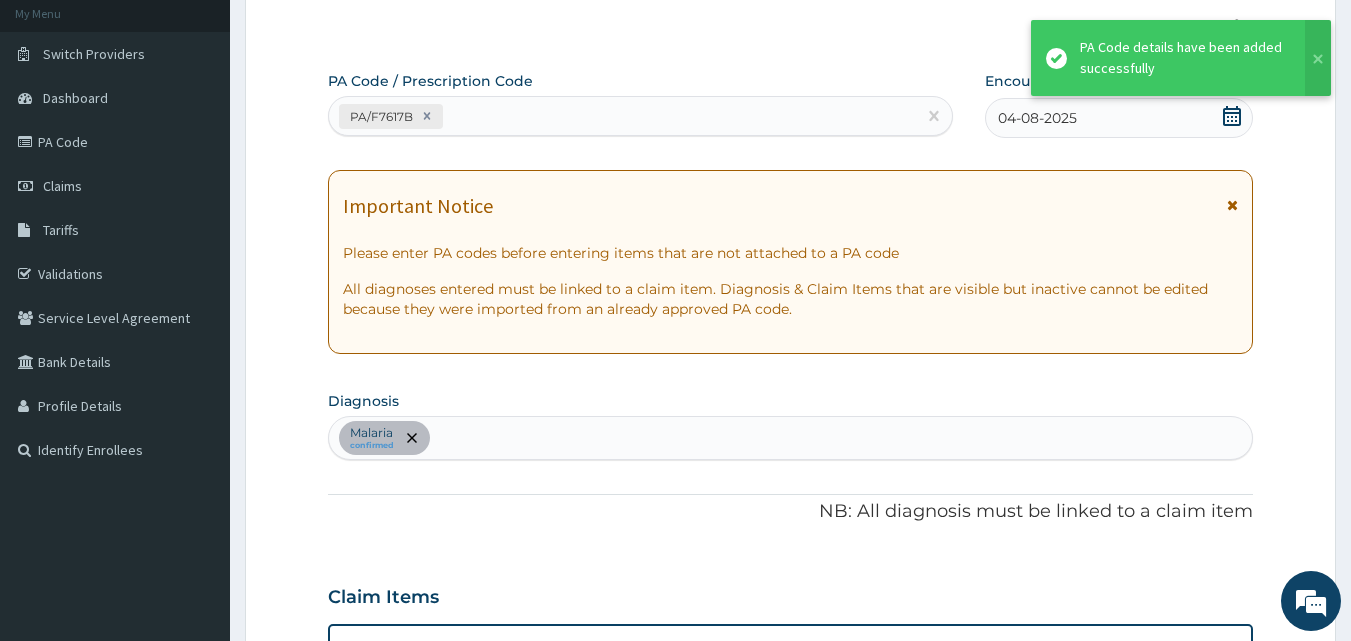 scroll, scrollTop: 868, scrollLeft: 0, axis: vertical 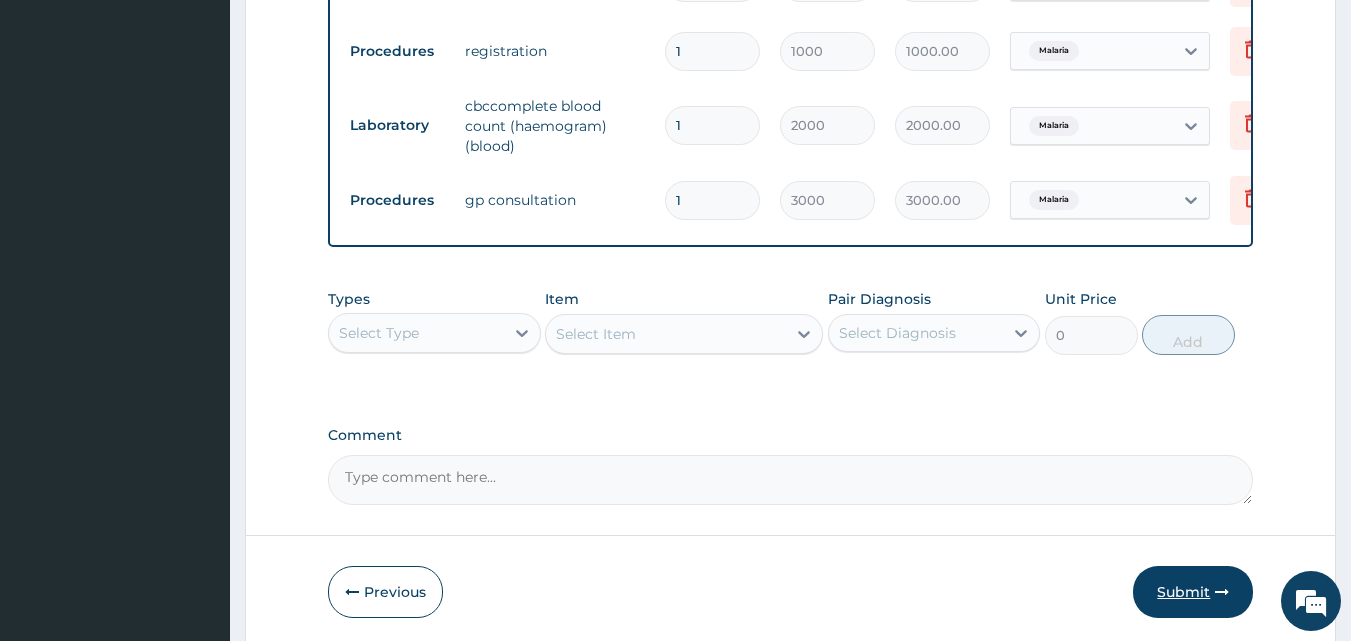 click on "Submit" at bounding box center (1193, 592) 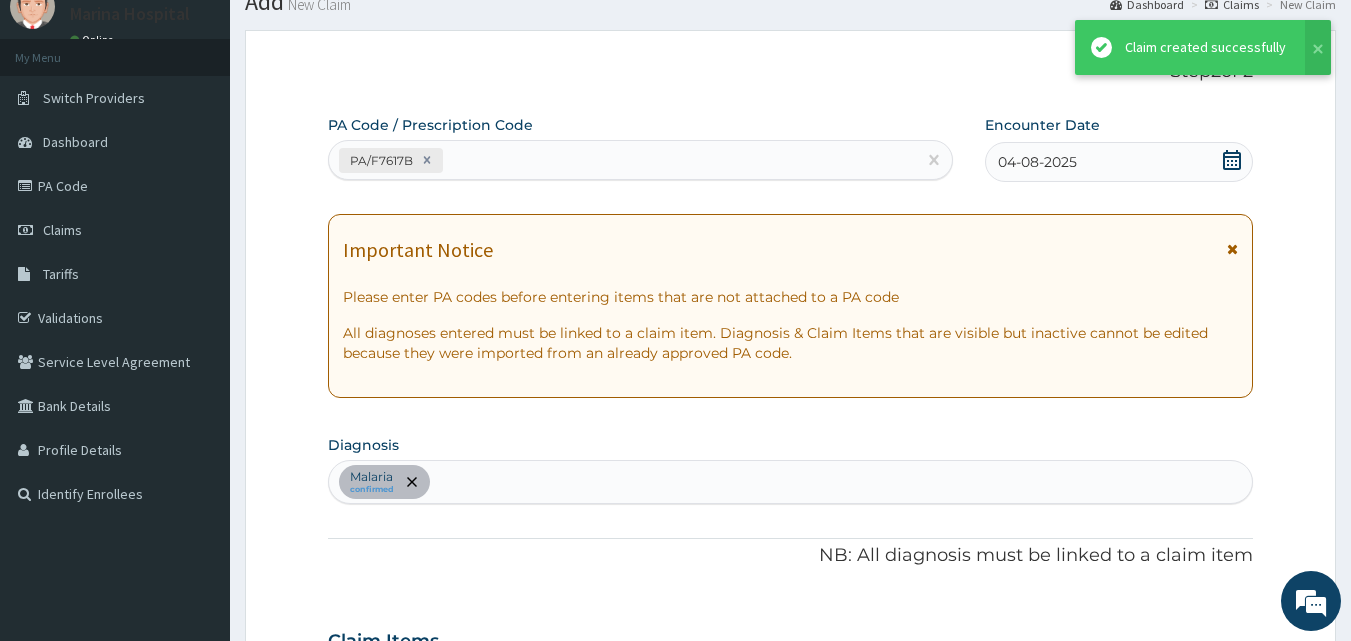 scroll, scrollTop: 988, scrollLeft: 0, axis: vertical 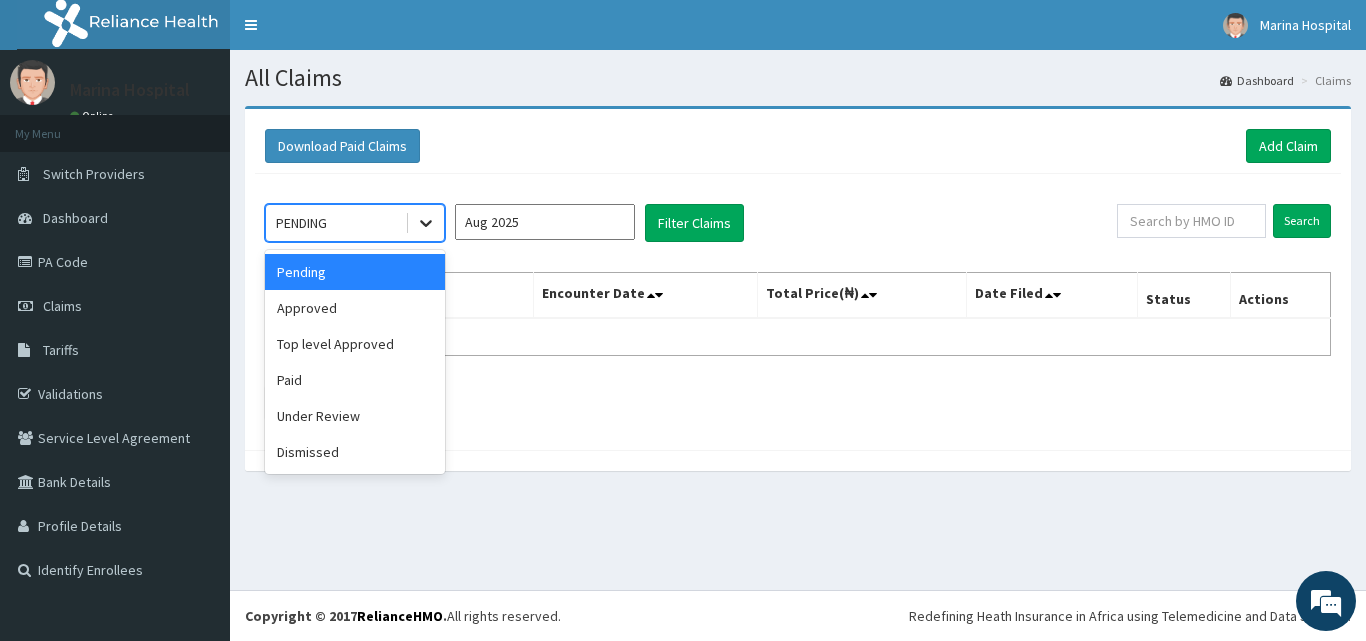 click 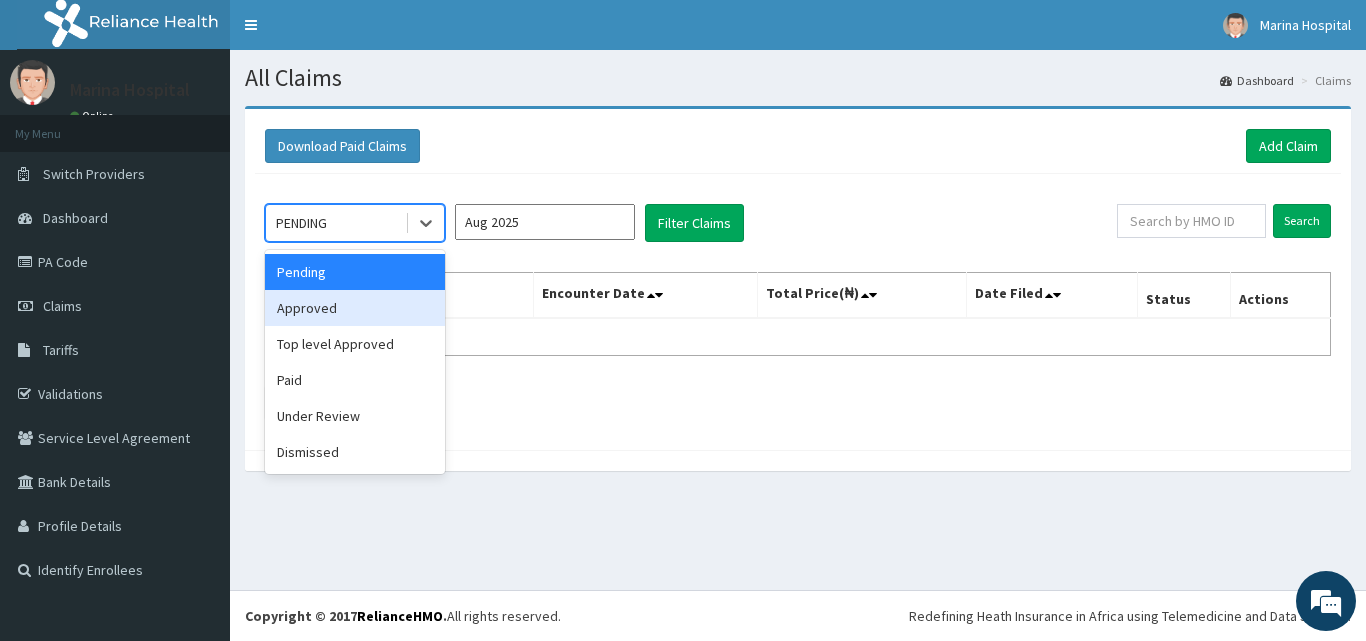click on "Approved" at bounding box center (355, 308) 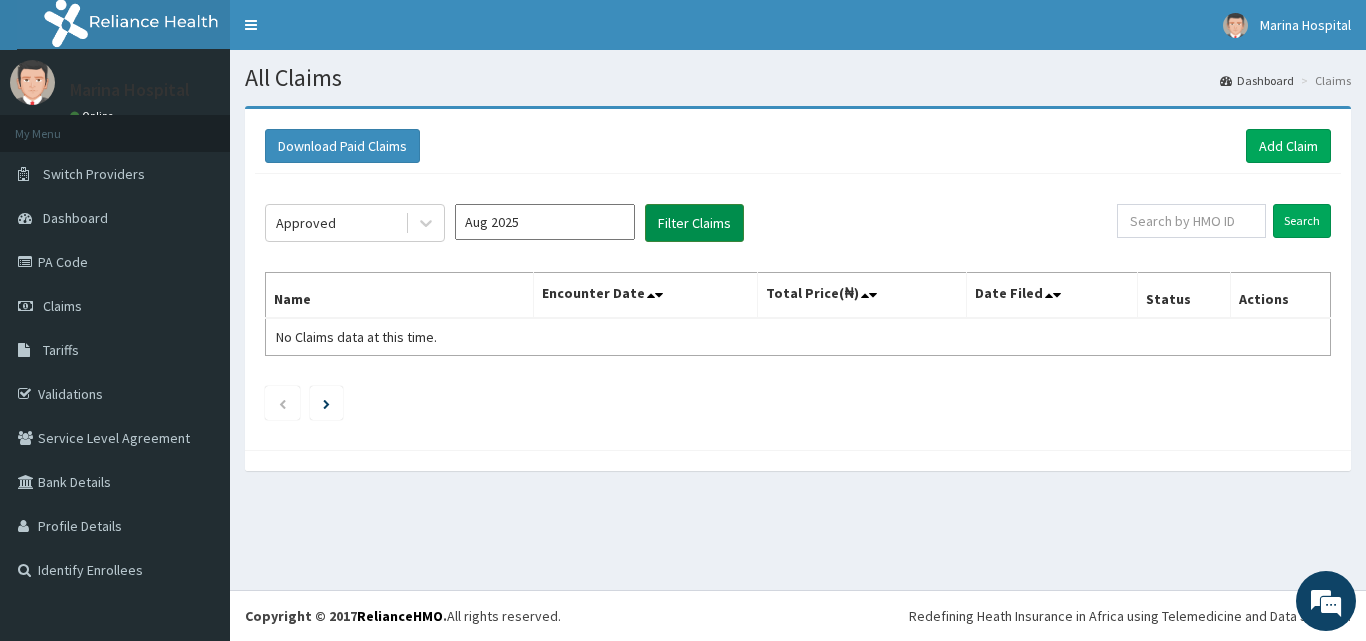 click on "Filter Claims" at bounding box center (694, 223) 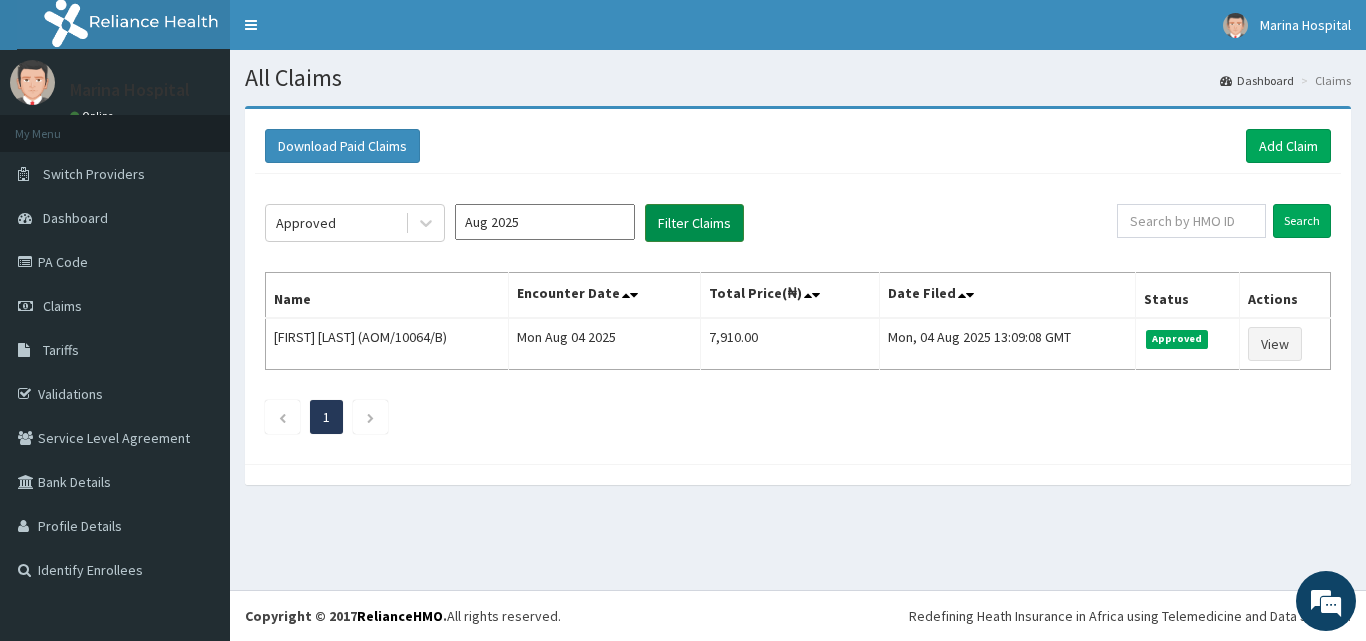 scroll, scrollTop: 0, scrollLeft: 0, axis: both 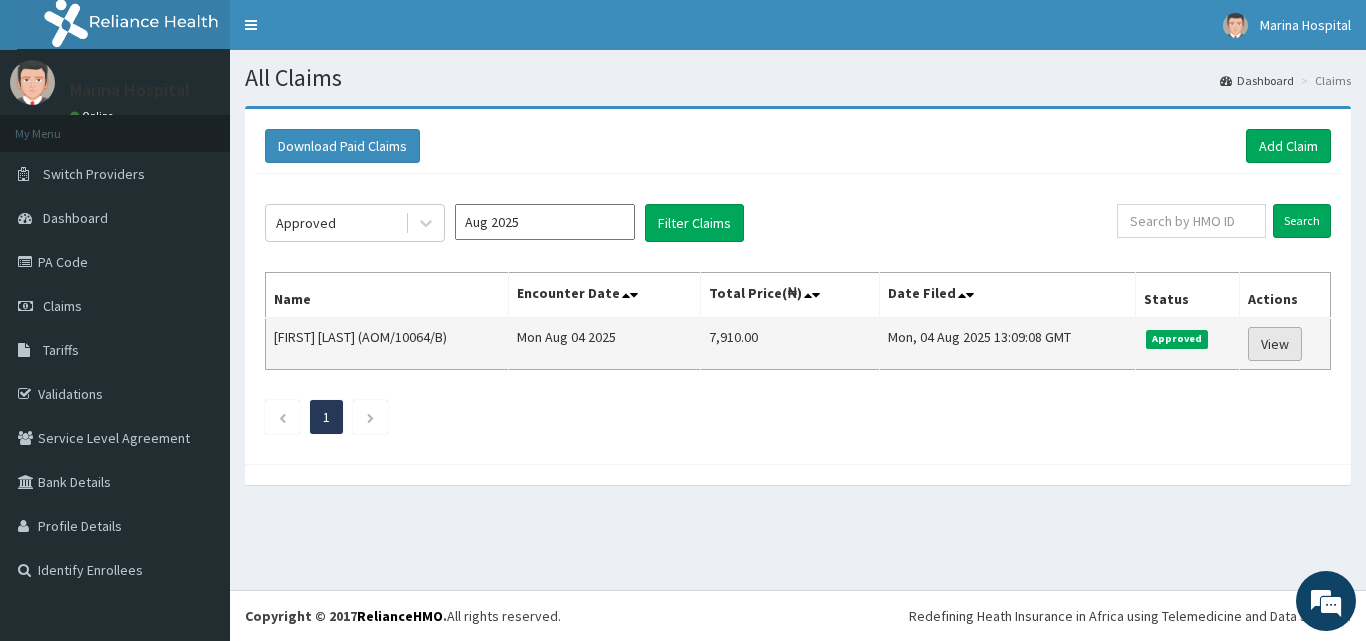 click on "View" at bounding box center (1275, 344) 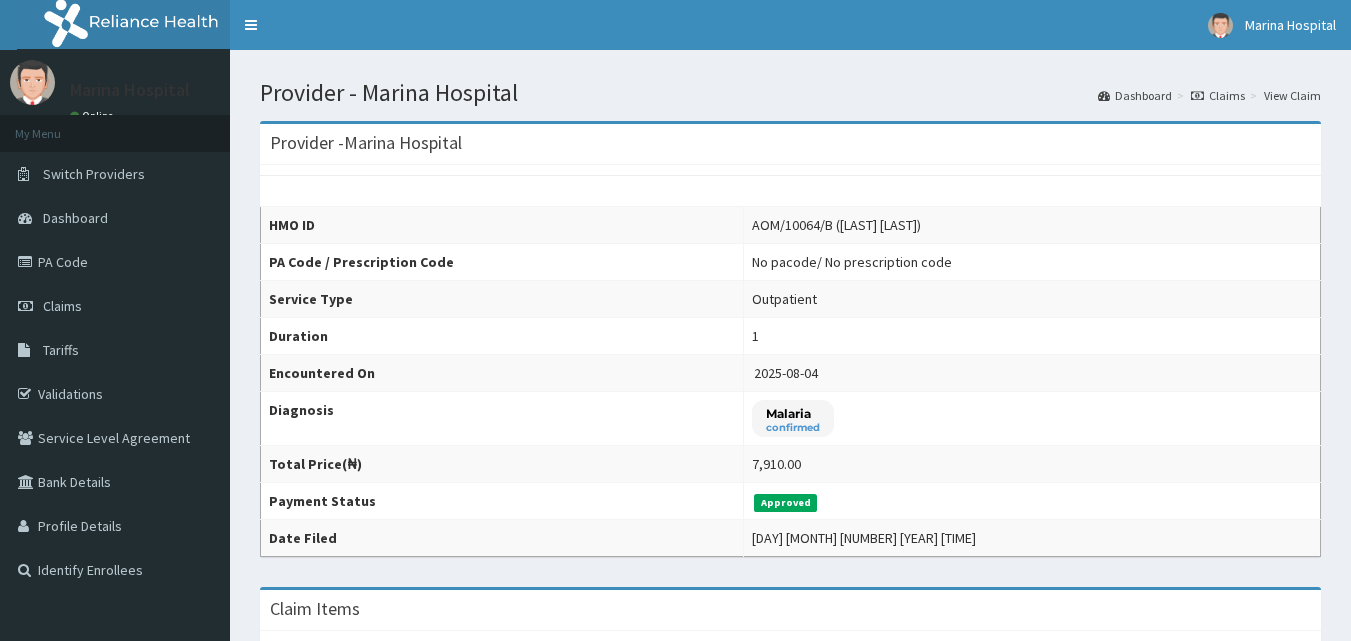 scroll, scrollTop: 0, scrollLeft: 0, axis: both 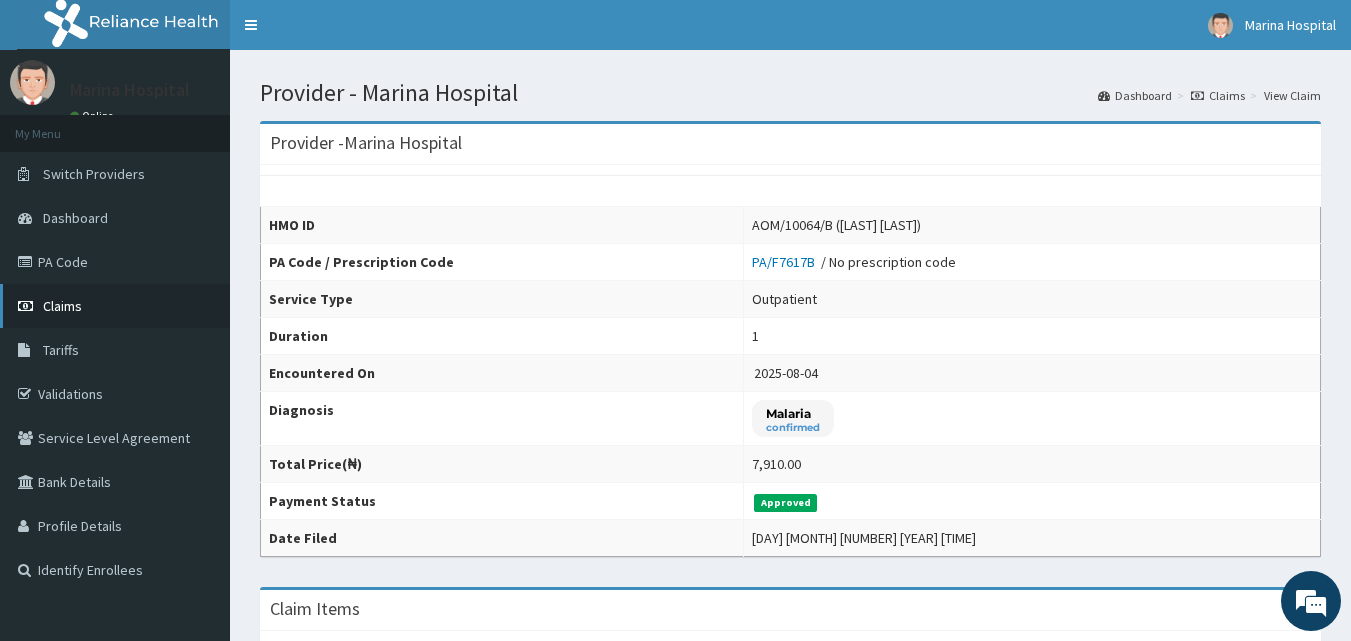 click on "Claims" at bounding box center [62, 306] 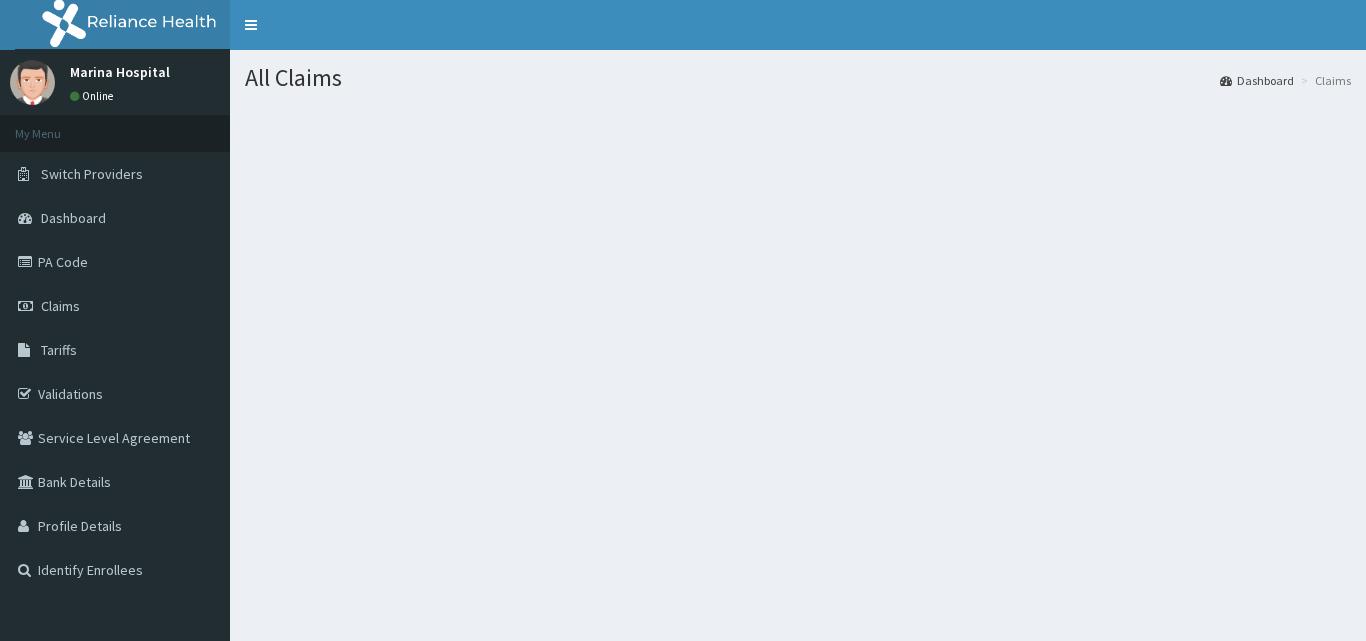 scroll, scrollTop: 0, scrollLeft: 0, axis: both 